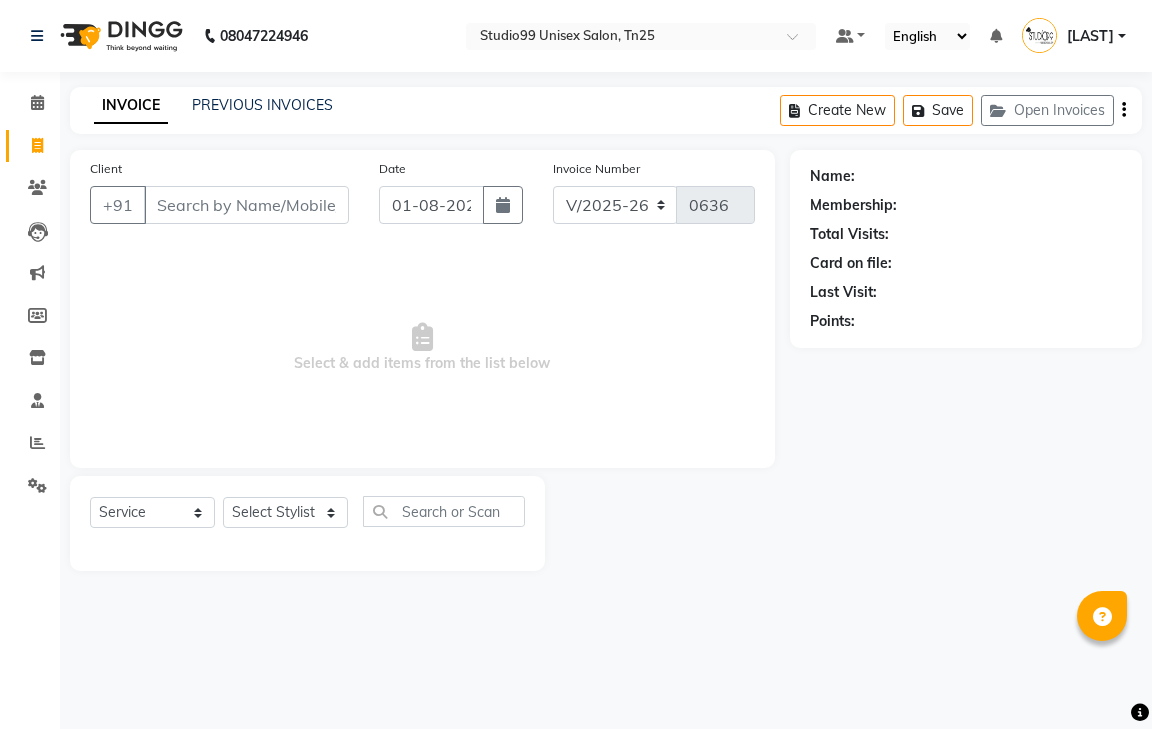 select on "8331" 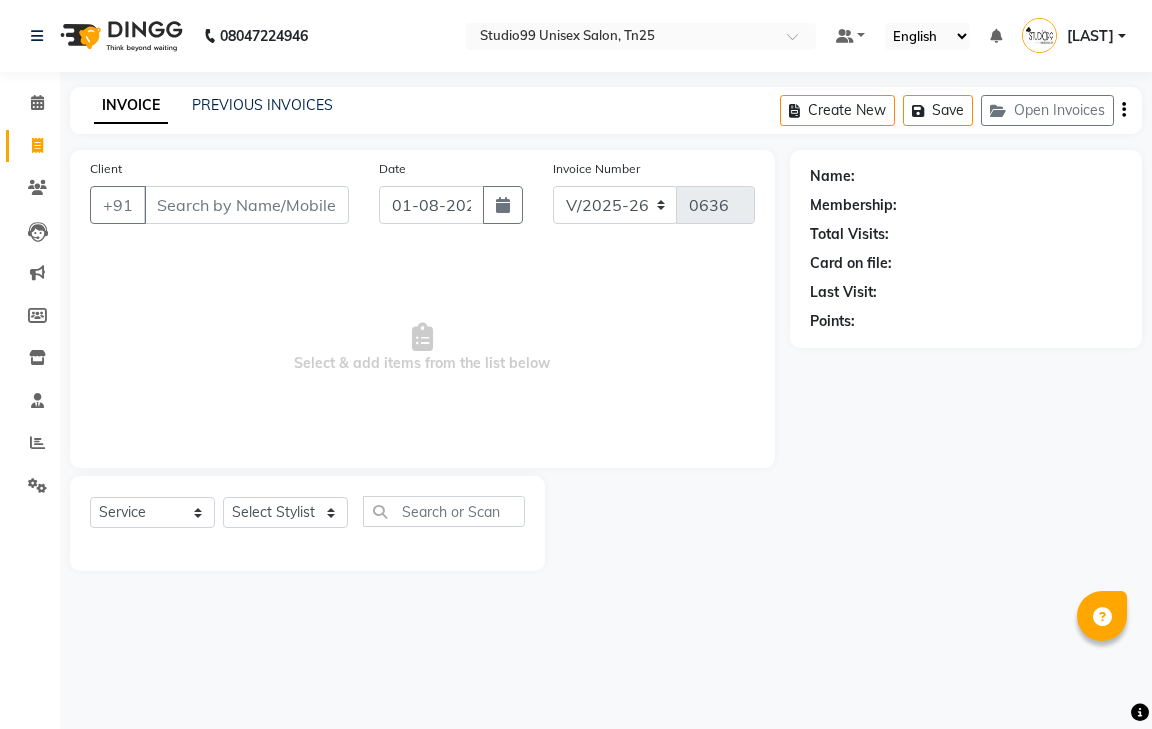 scroll, scrollTop: 0, scrollLeft: 0, axis: both 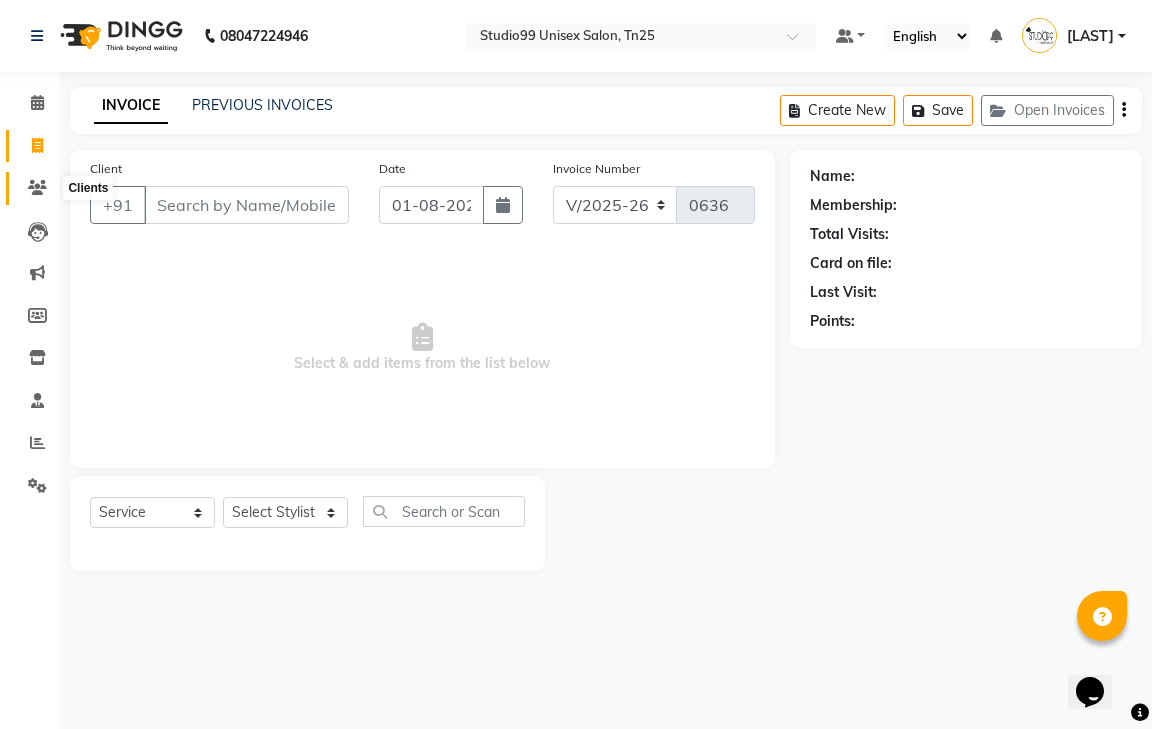 click 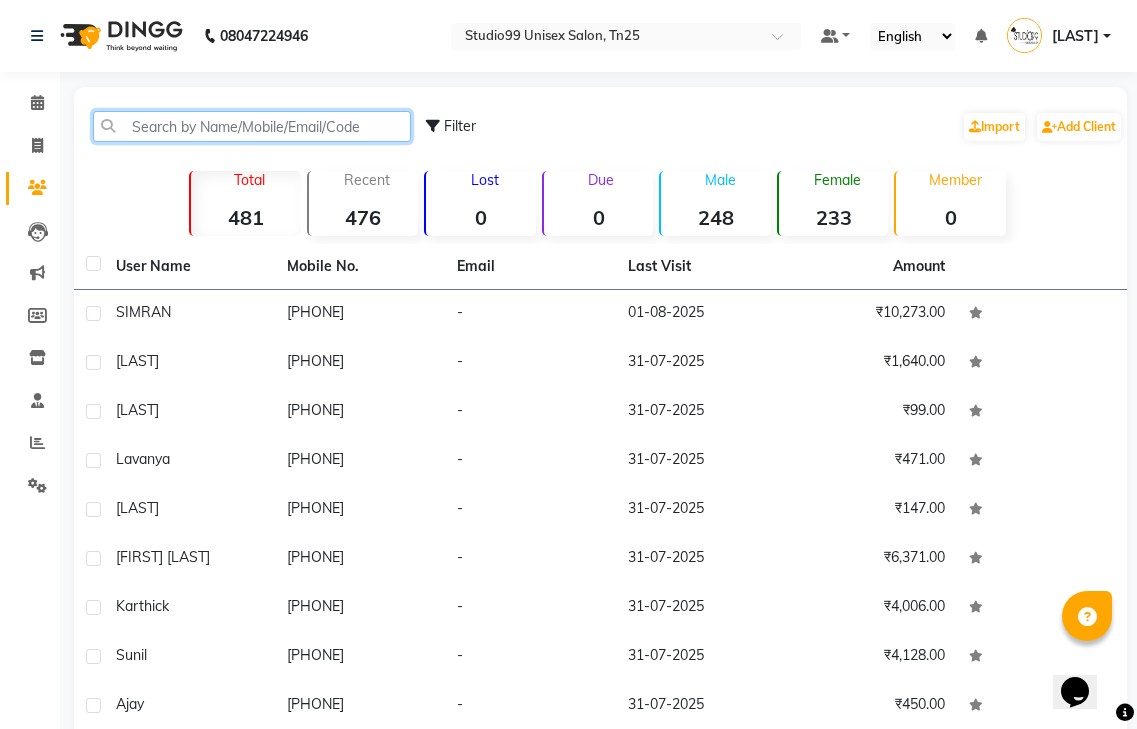 click 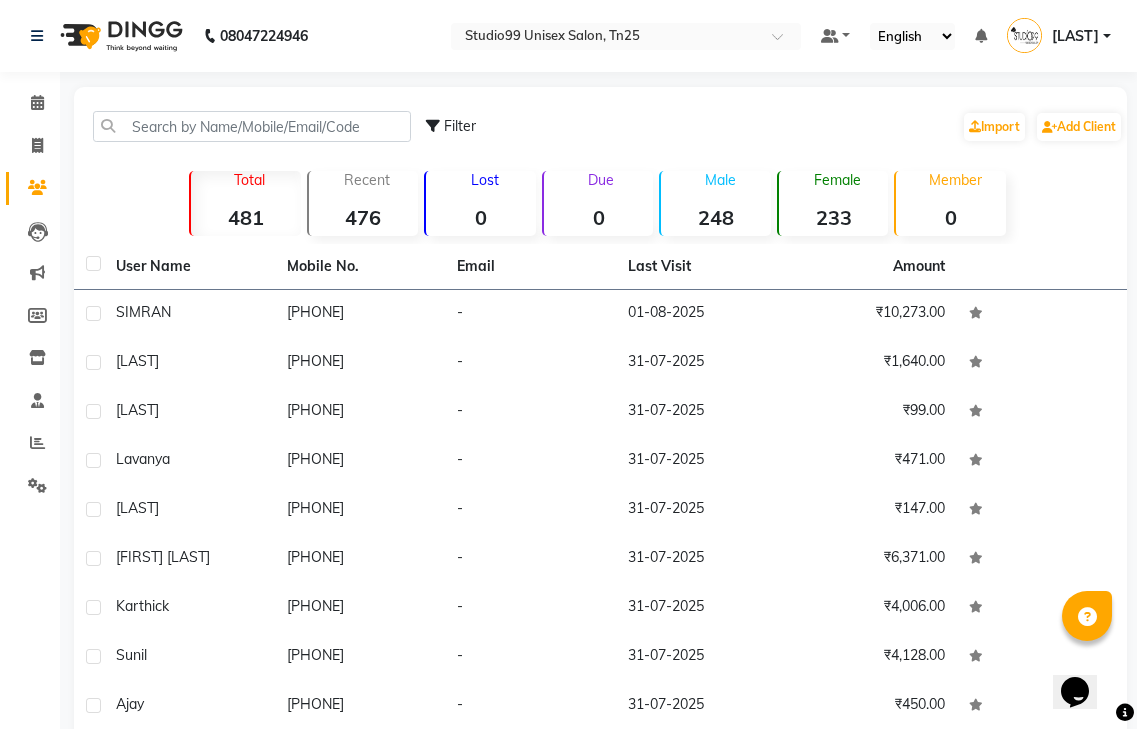 drag, startPoint x: 433, startPoint y: 128, endPoint x: 444, endPoint y: 115, distance: 17.029387 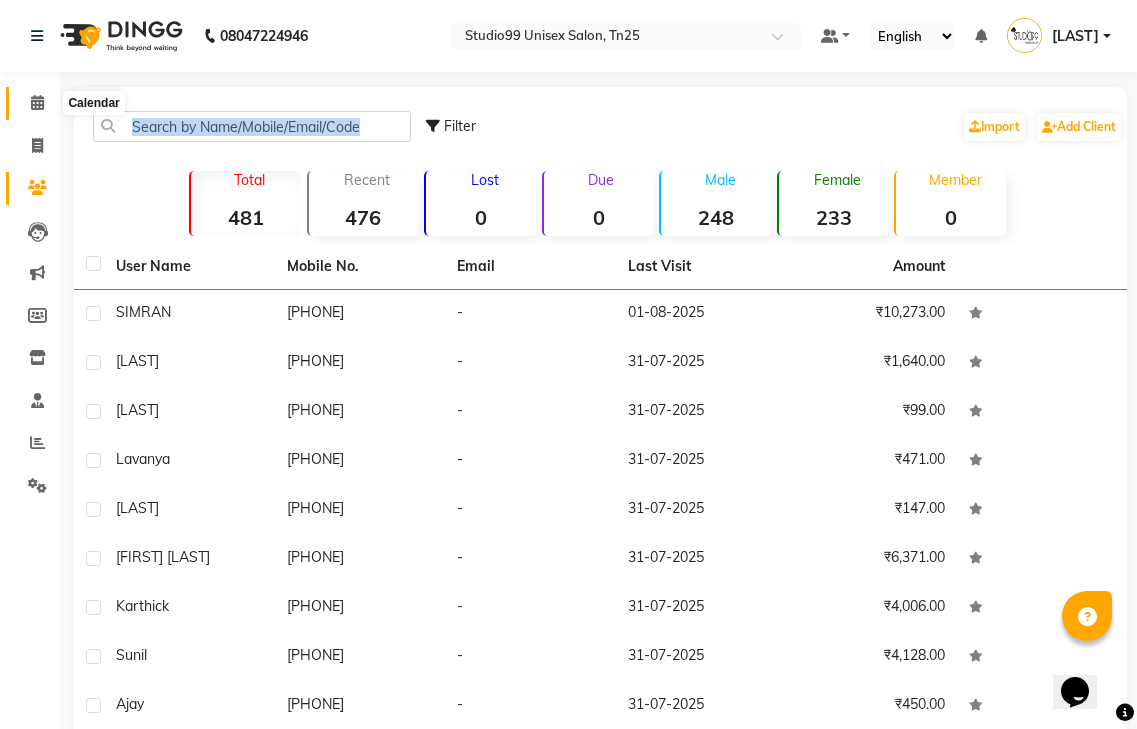 click 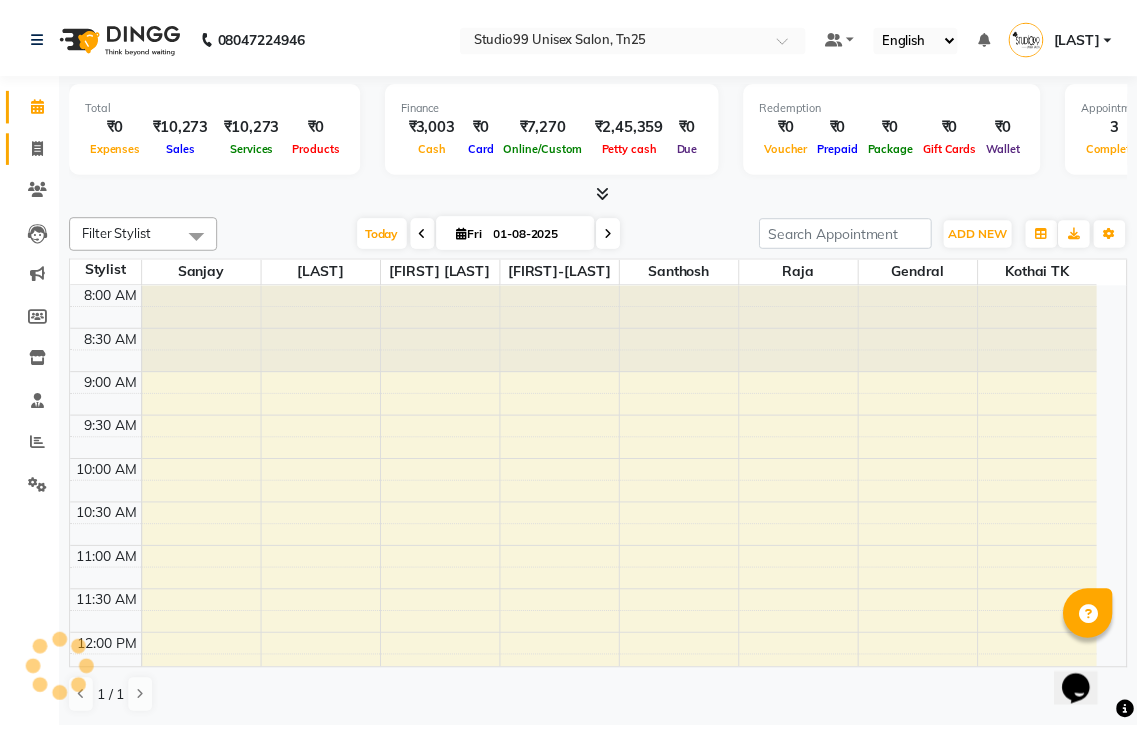 scroll, scrollTop: 719, scrollLeft: 0, axis: vertical 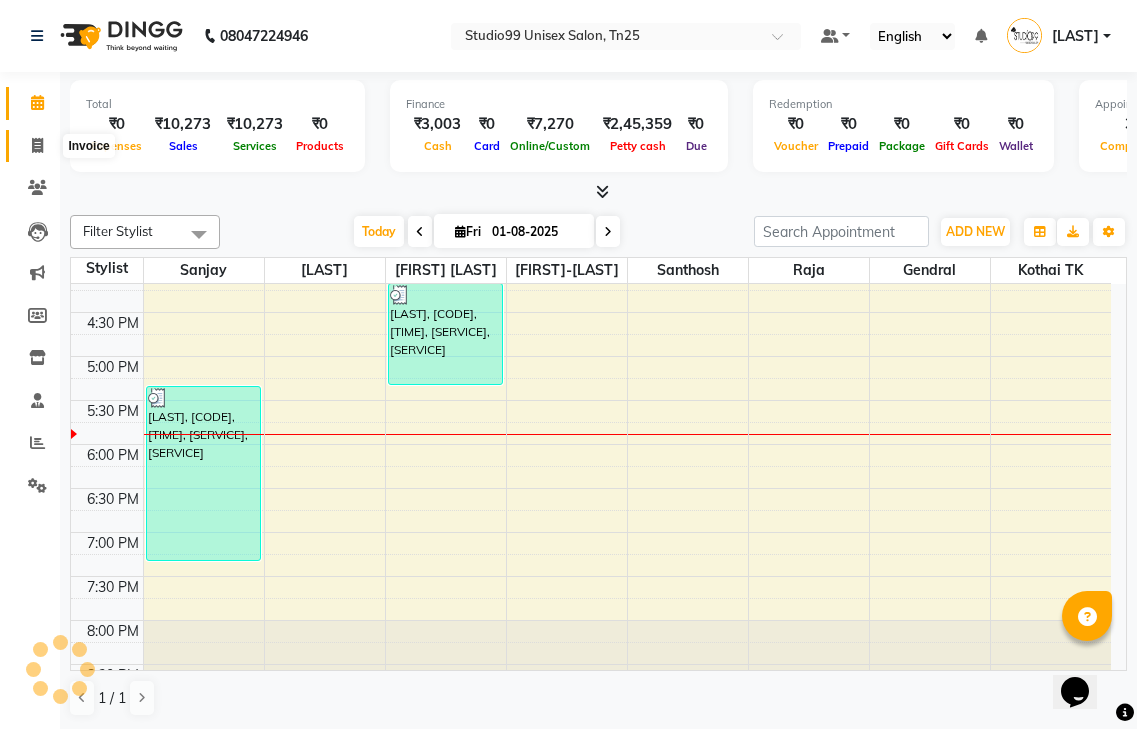click 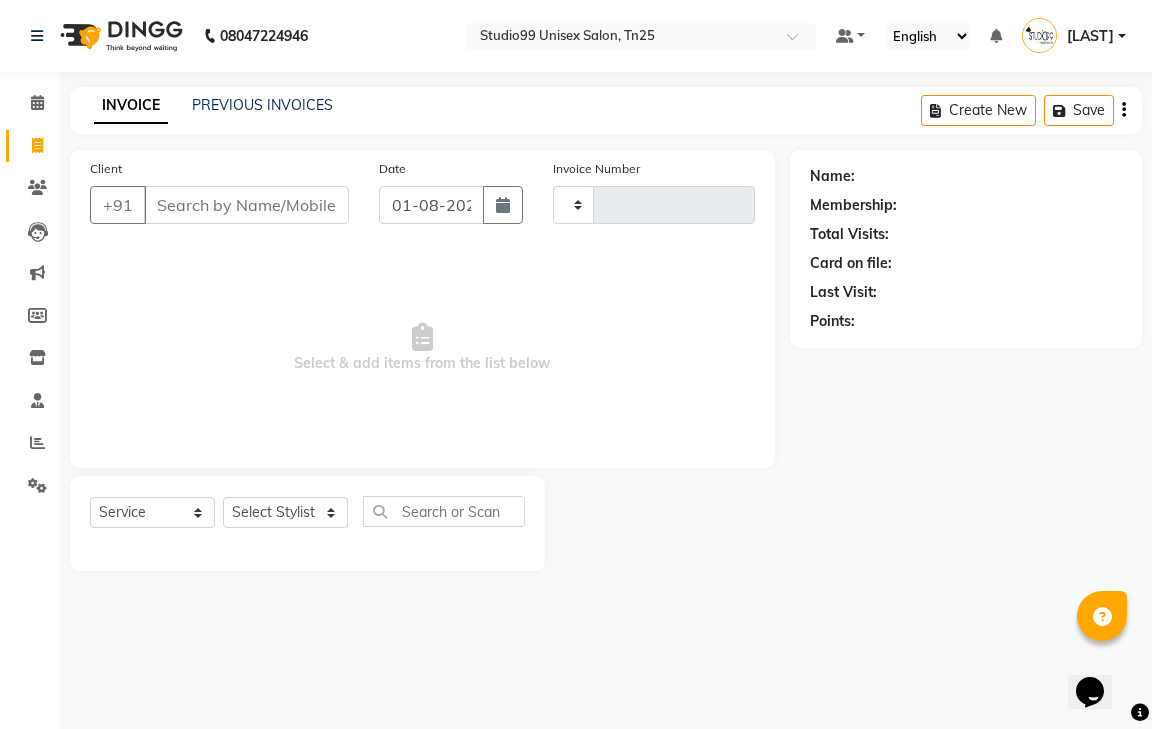 type on "0636" 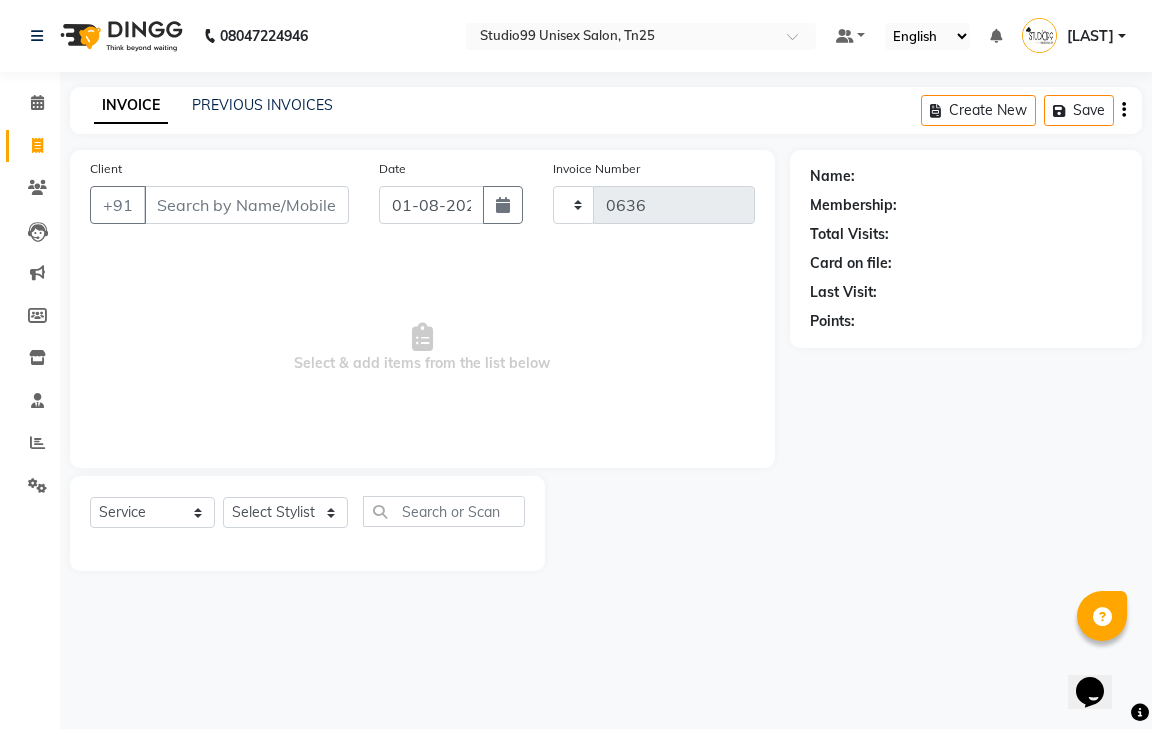 select on "8331" 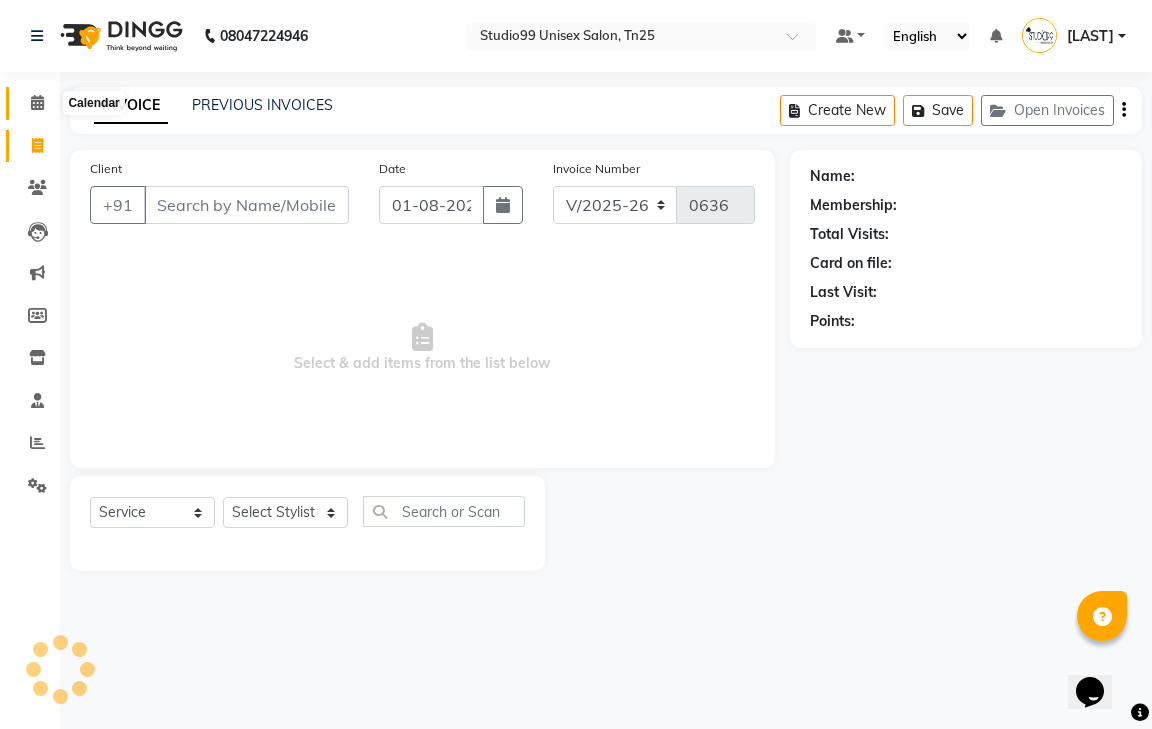 click 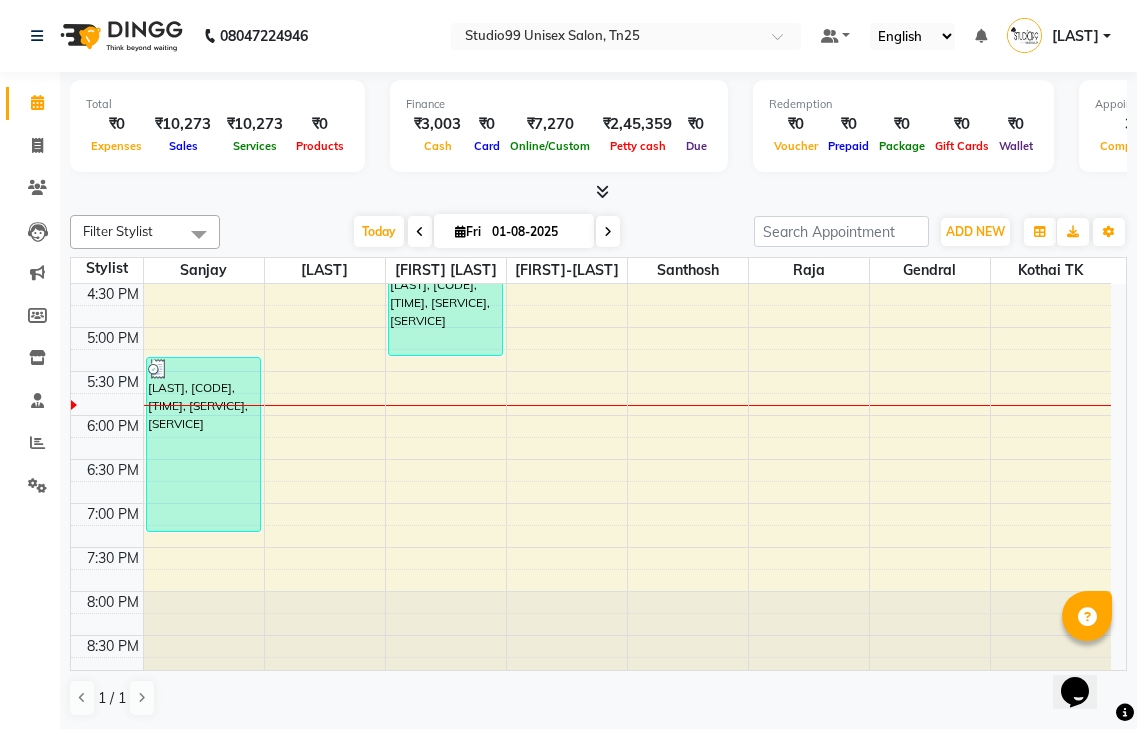 scroll, scrollTop: 757, scrollLeft: 0, axis: vertical 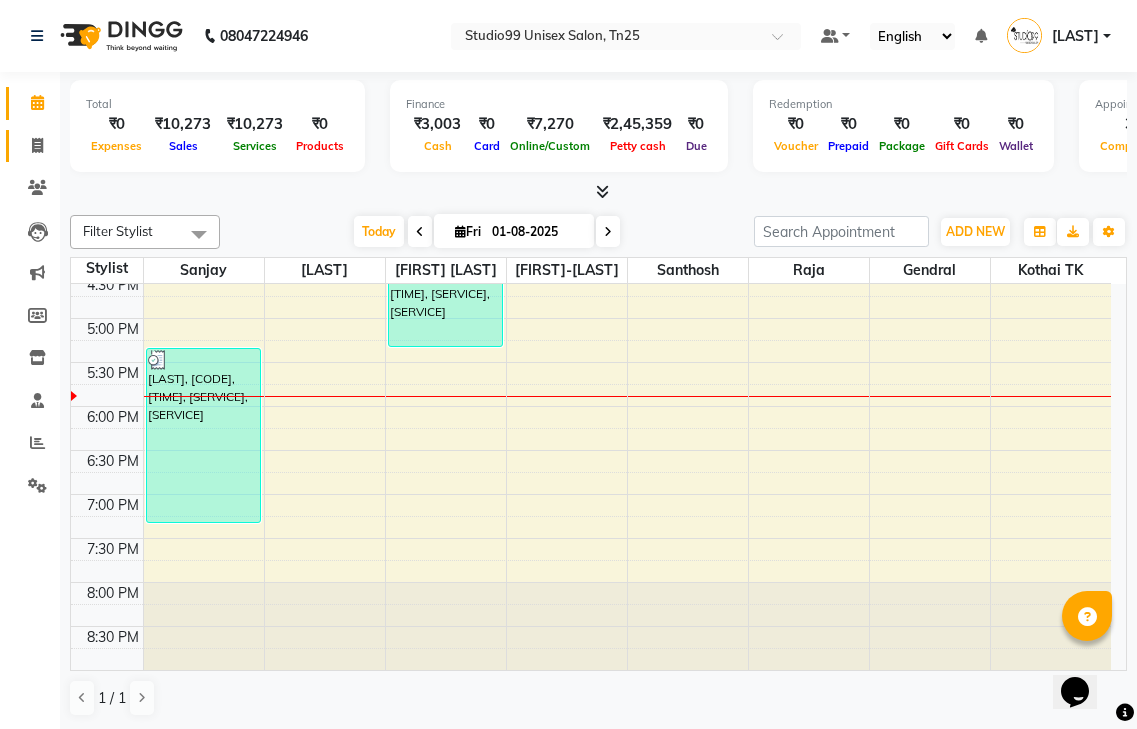 click on "Invoice" 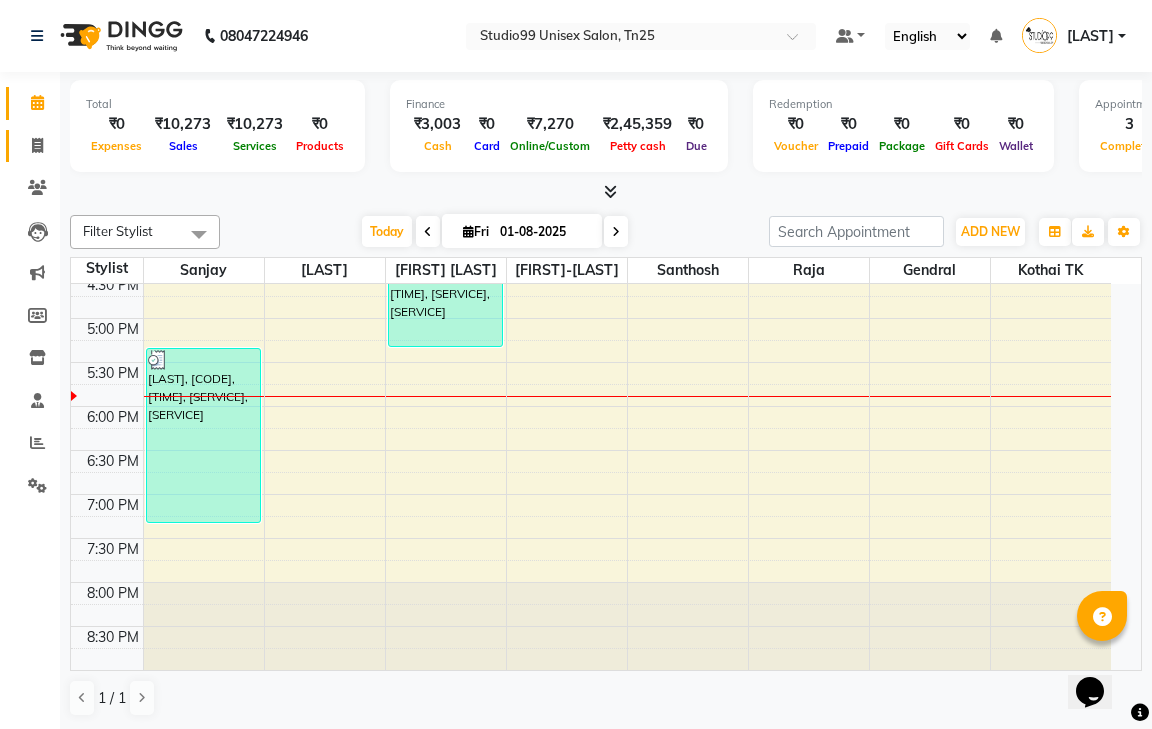 select on "service" 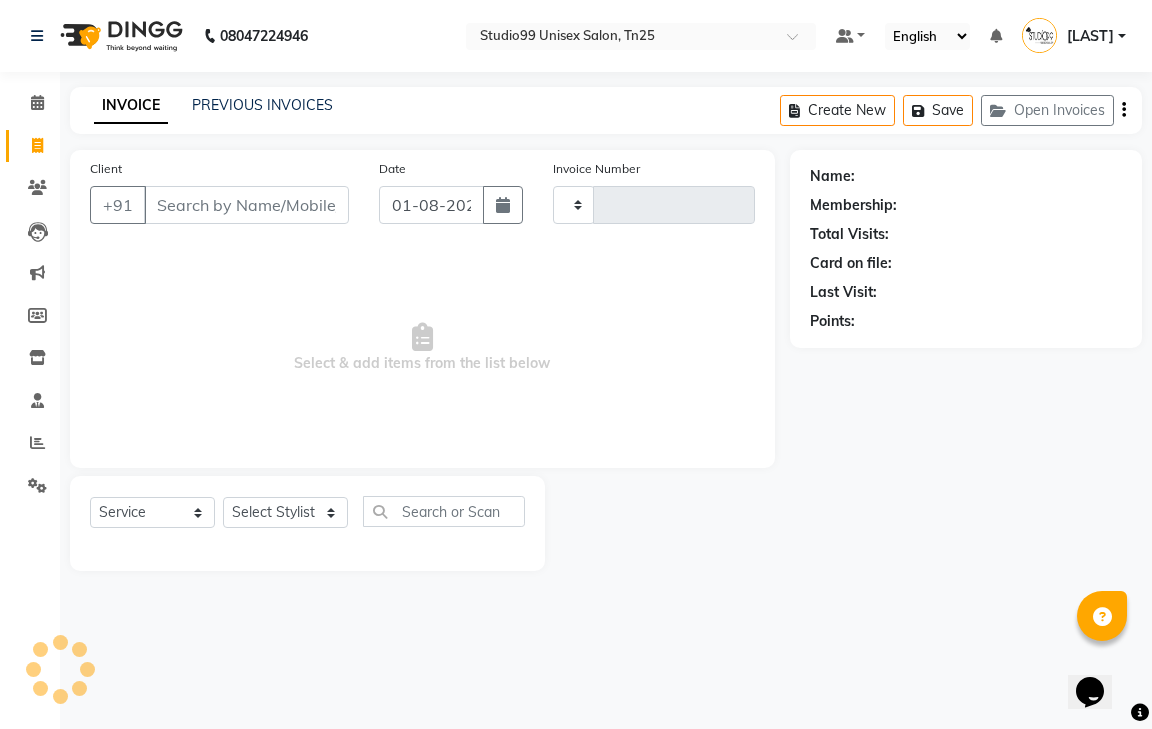 click on "Clients" 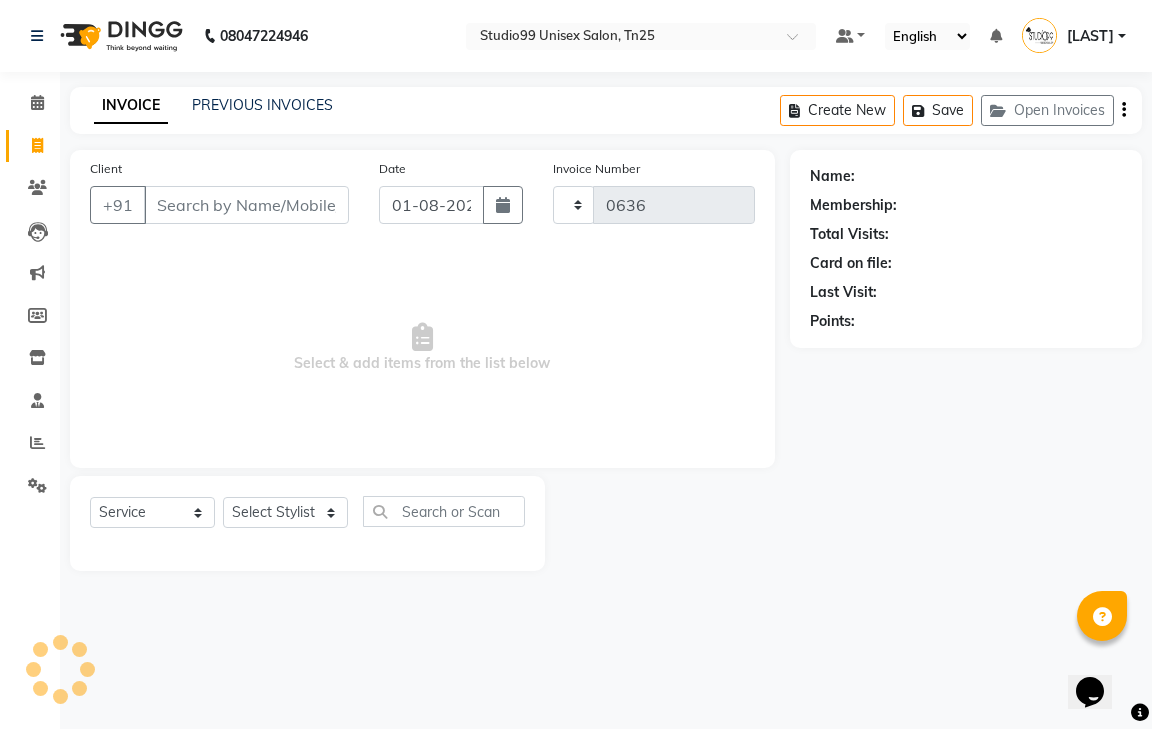 select on "8331" 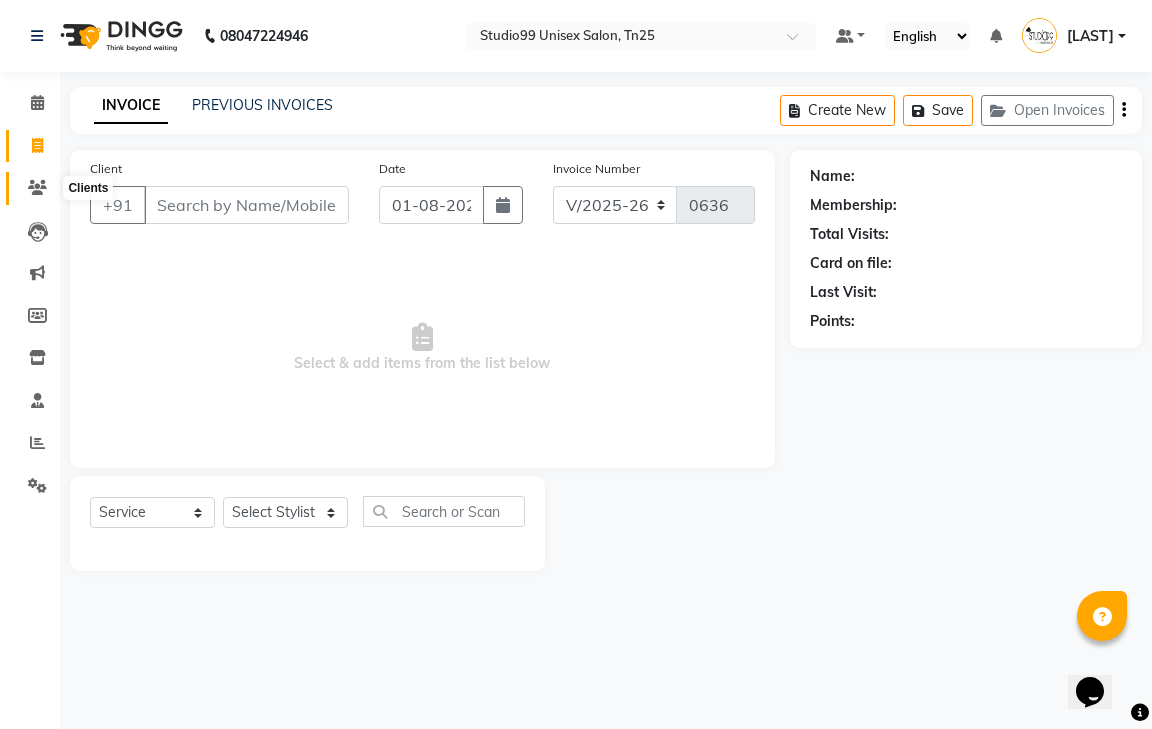 click 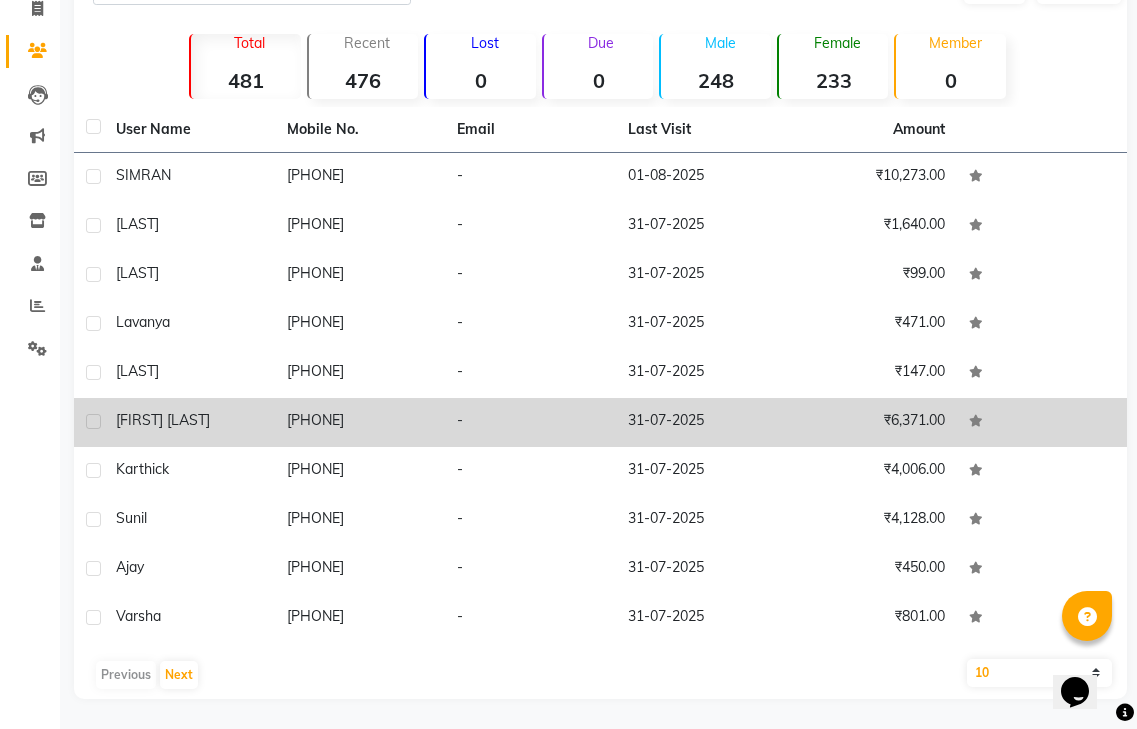 scroll, scrollTop: 0, scrollLeft: 0, axis: both 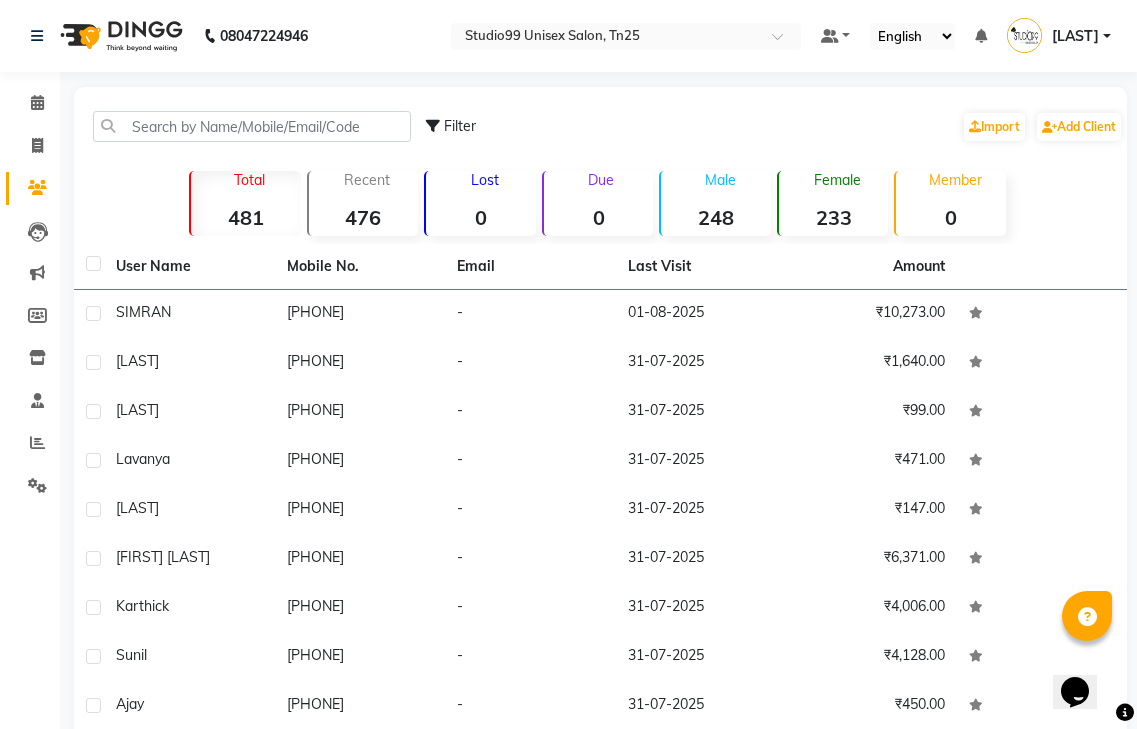 click on "Total  481" 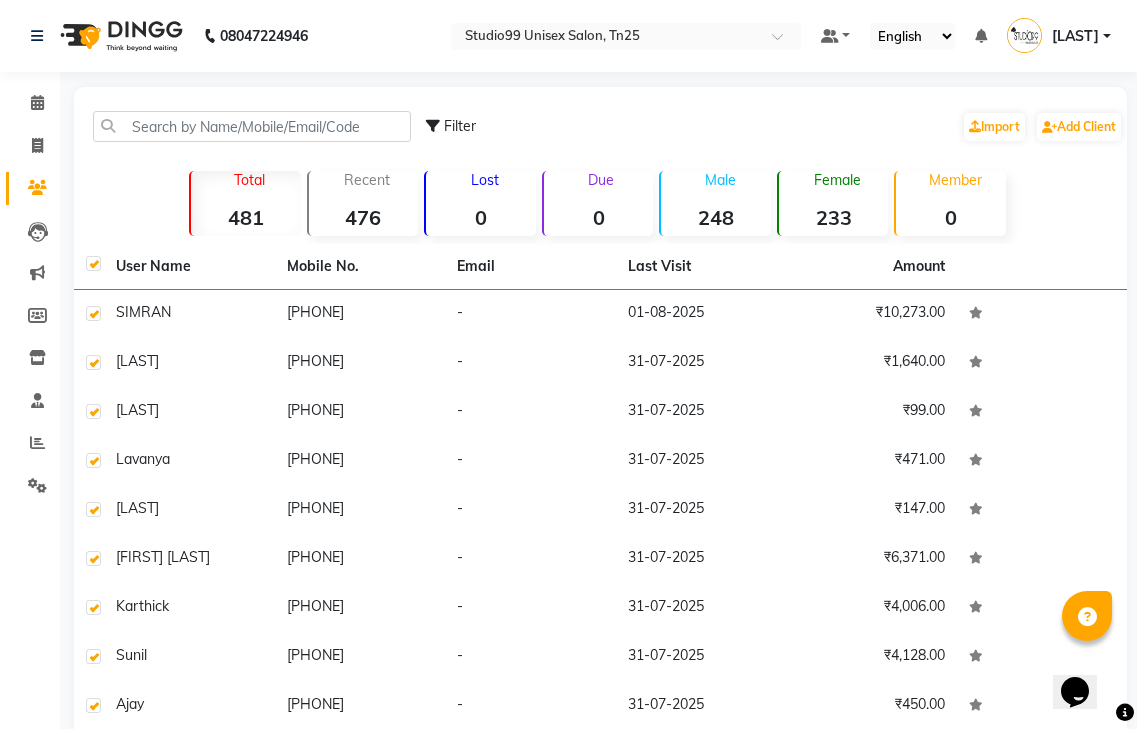 checkbox on "true" 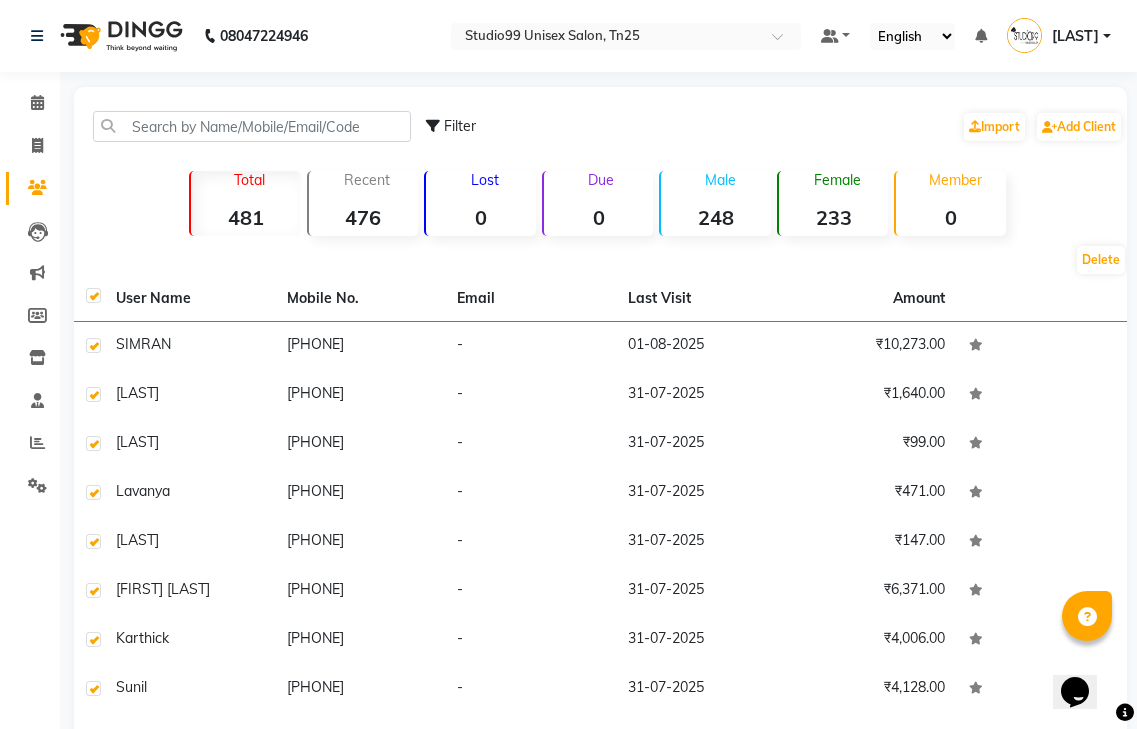 click 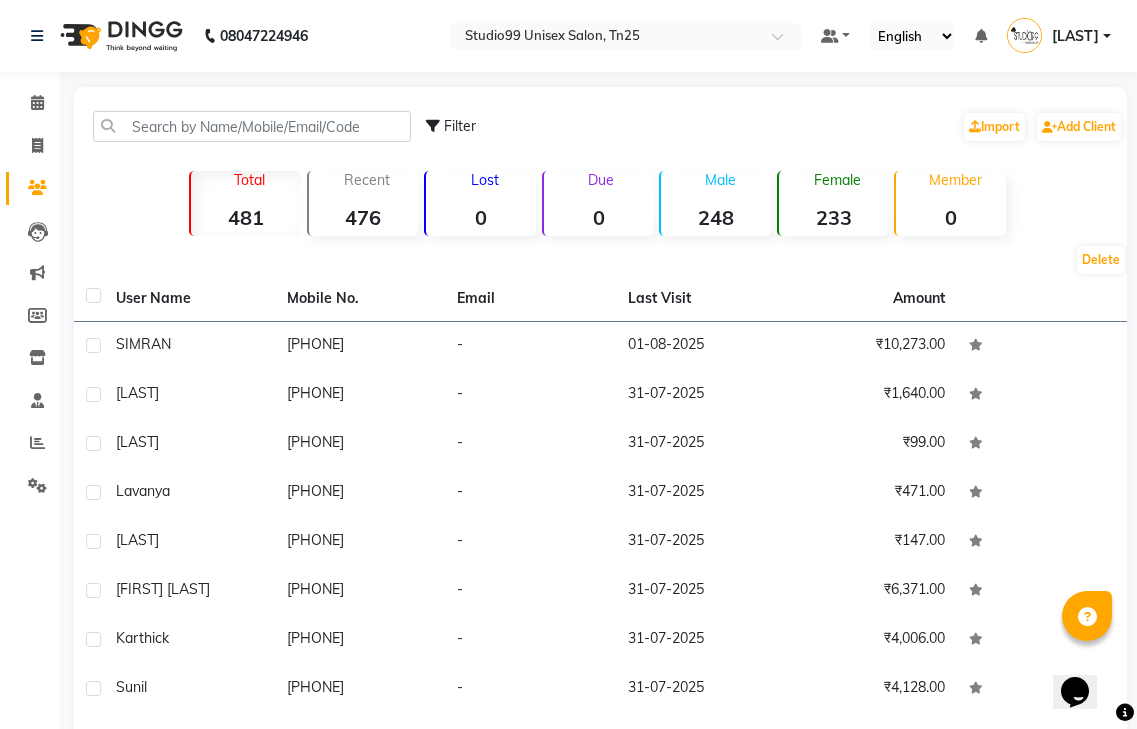 checkbox on "false" 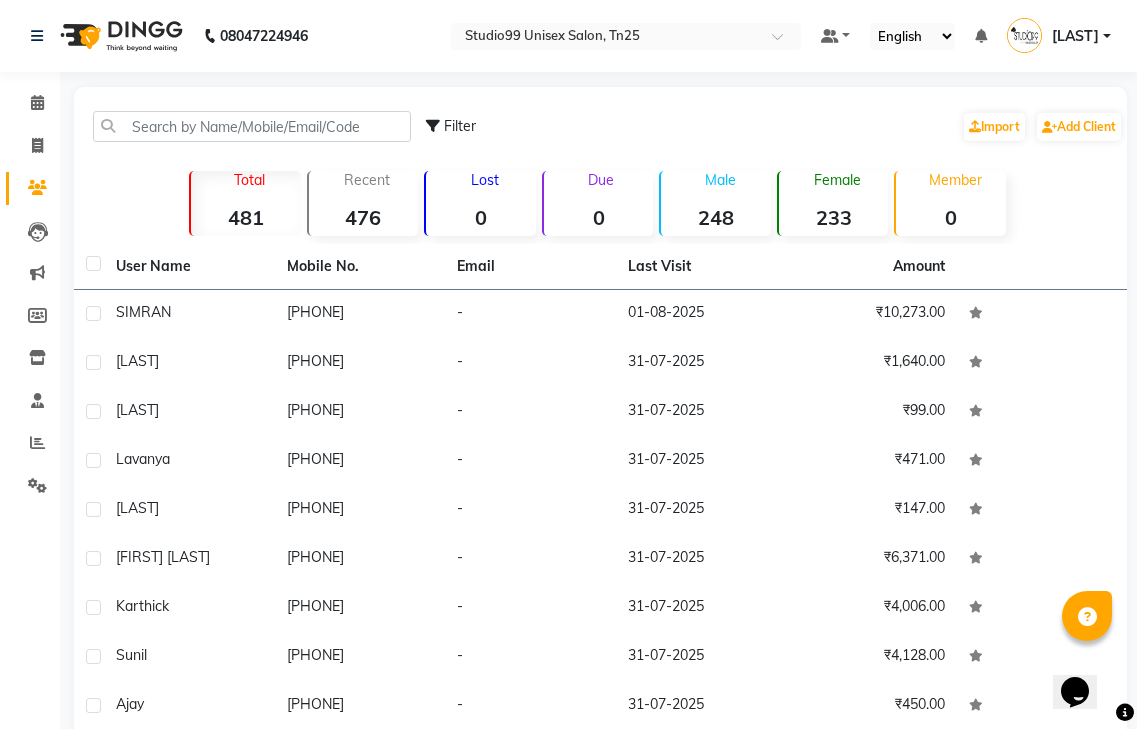 click on "248" 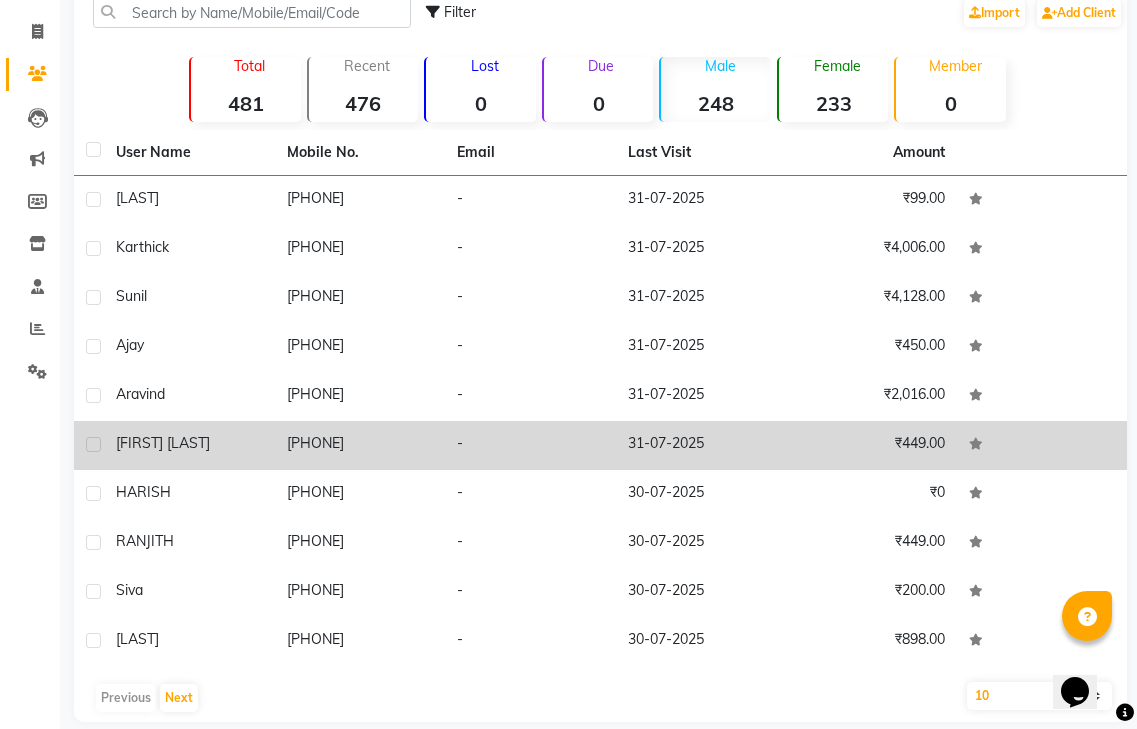 scroll, scrollTop: 137, scrollLeft: 0, axis: vertical 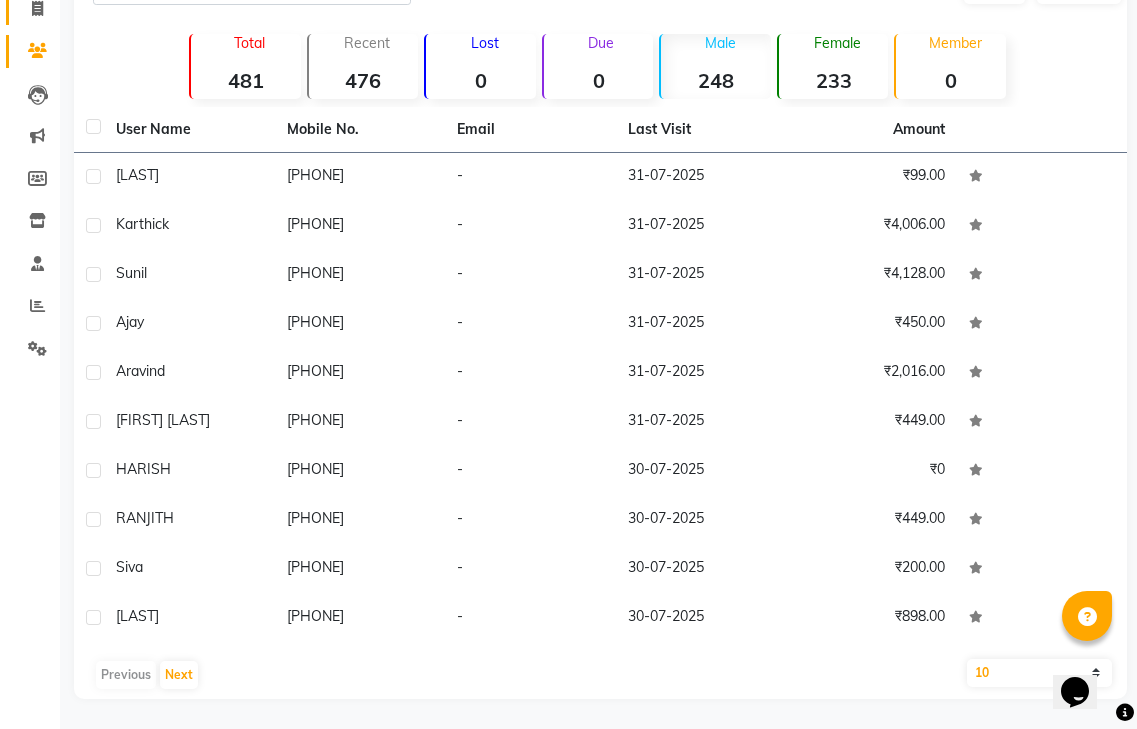 click on "Invoice" 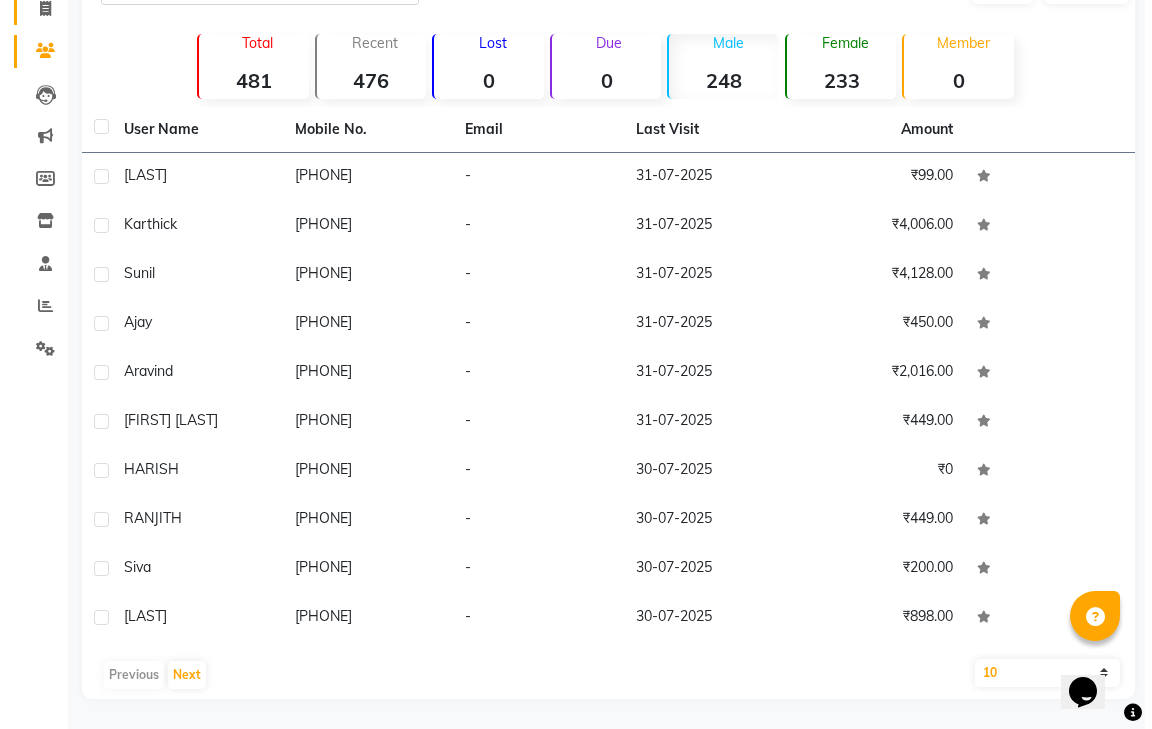 scroll, scrollTop: 0, scrollLeft: 0, axis: both 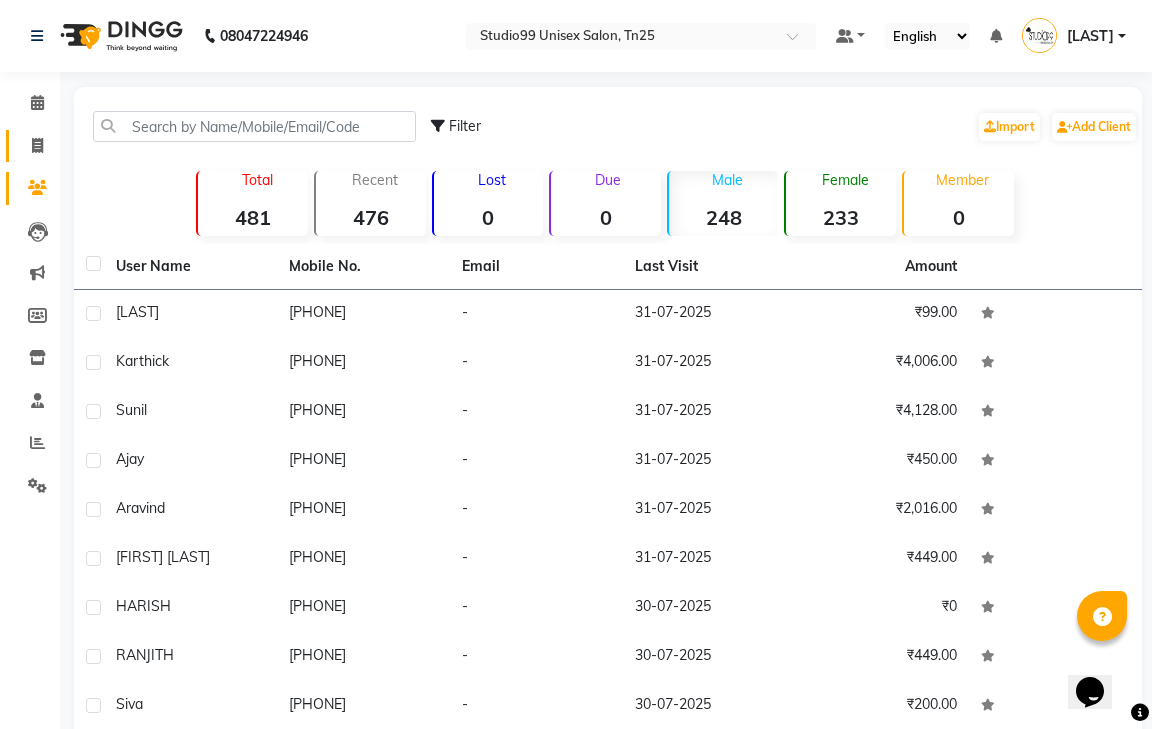 select on "service" 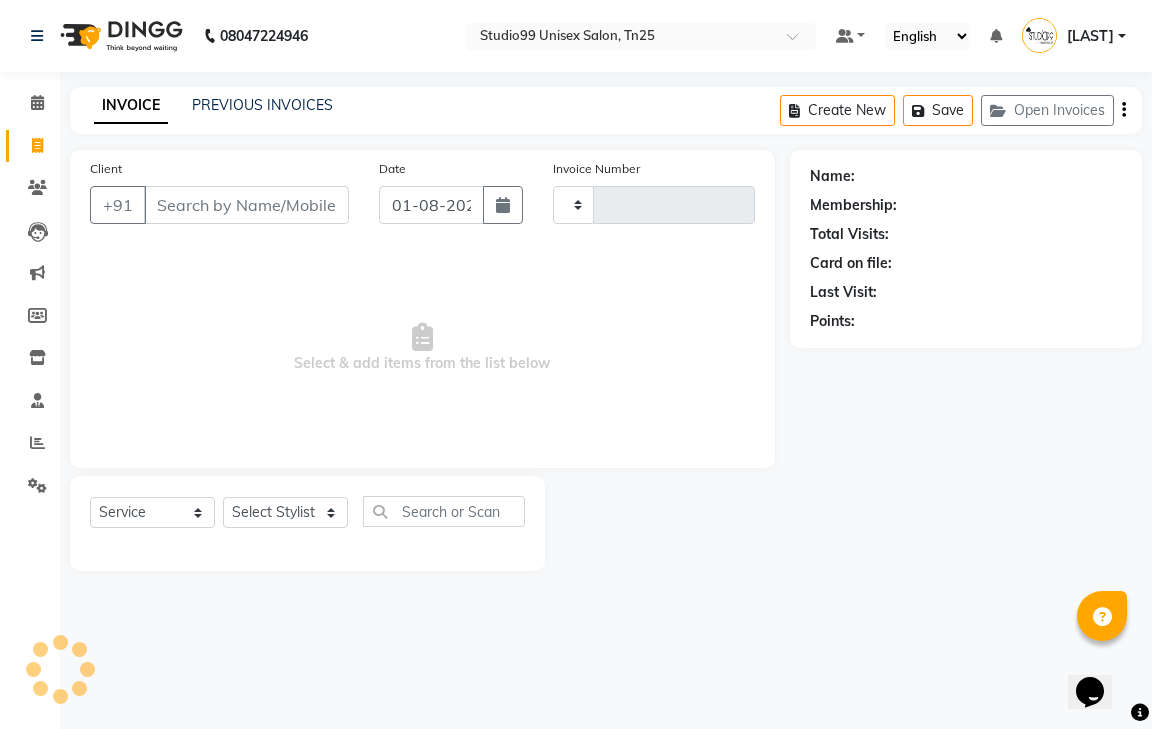 type on "0636" 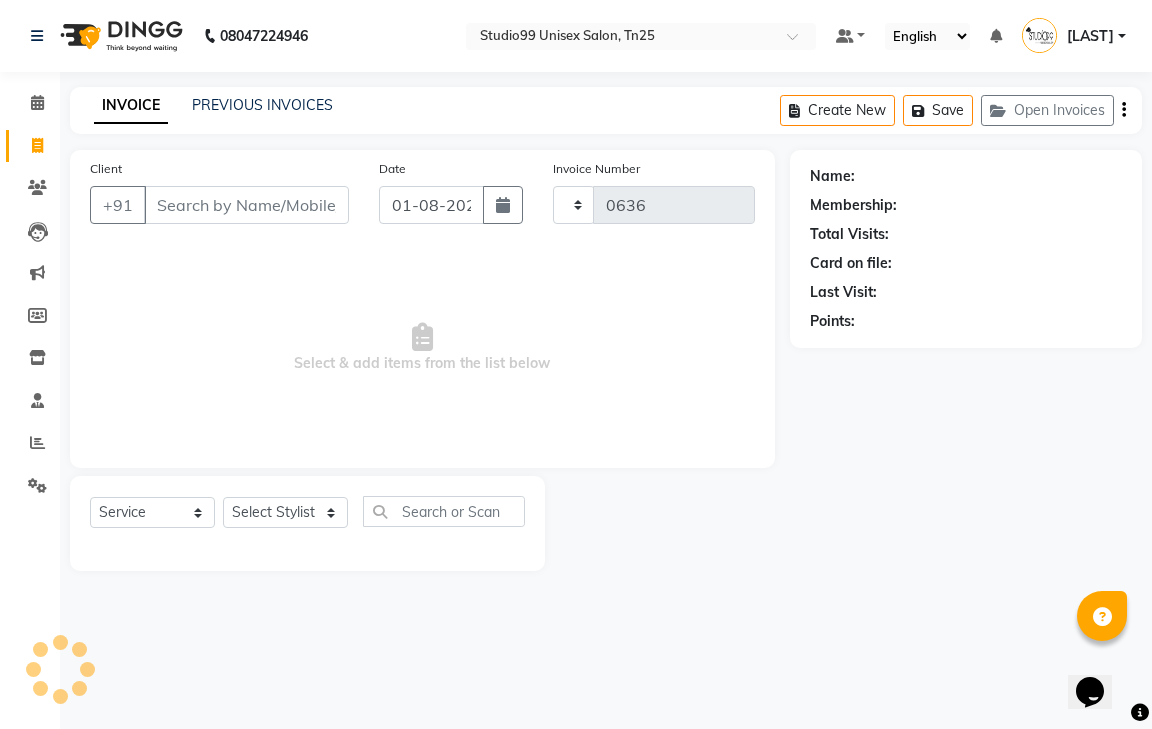 select on "8331" 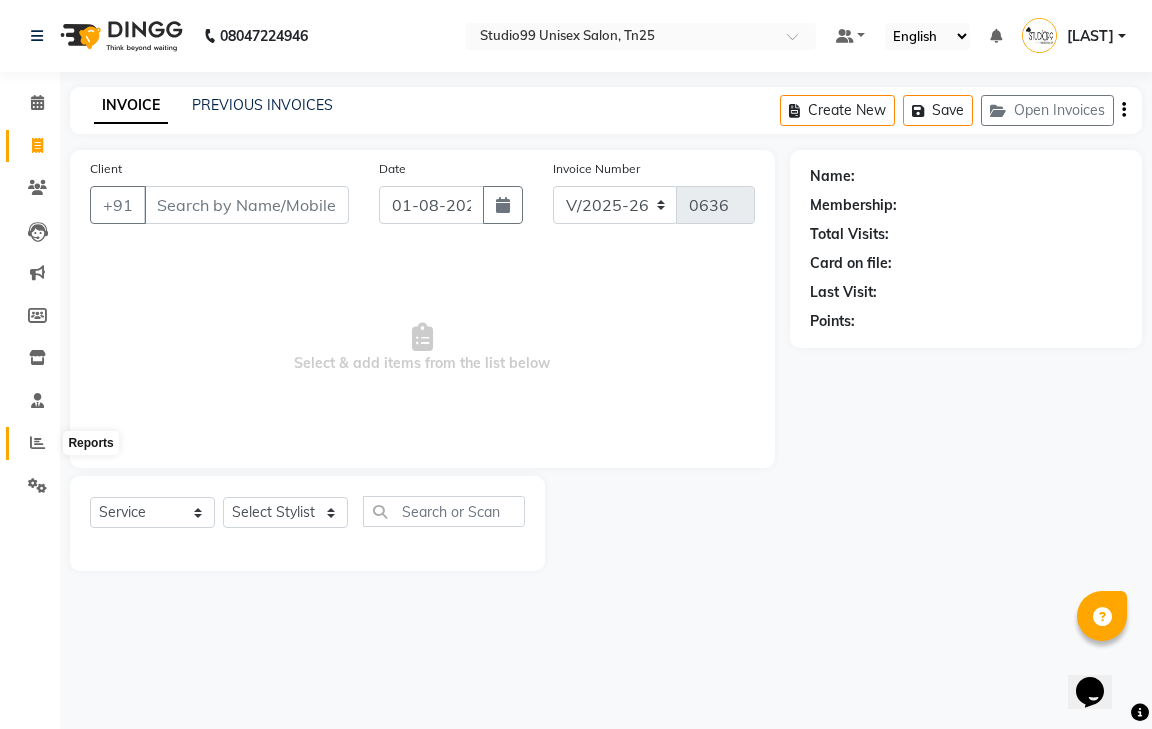 click 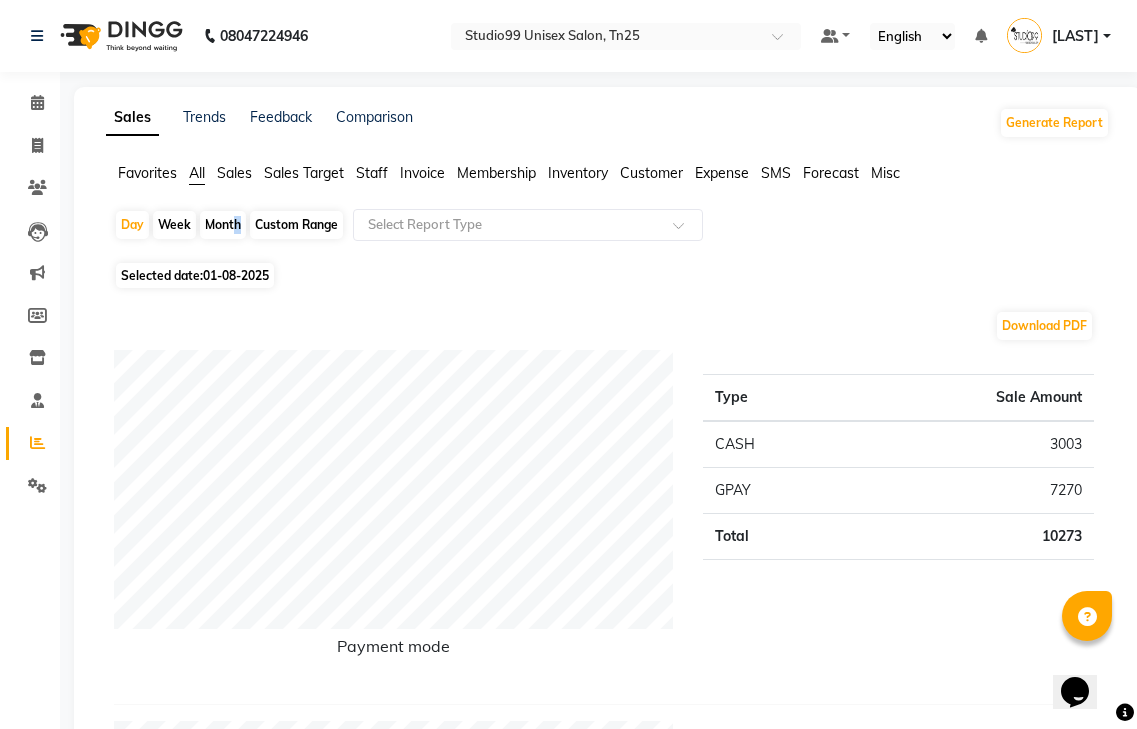 click on "Month" 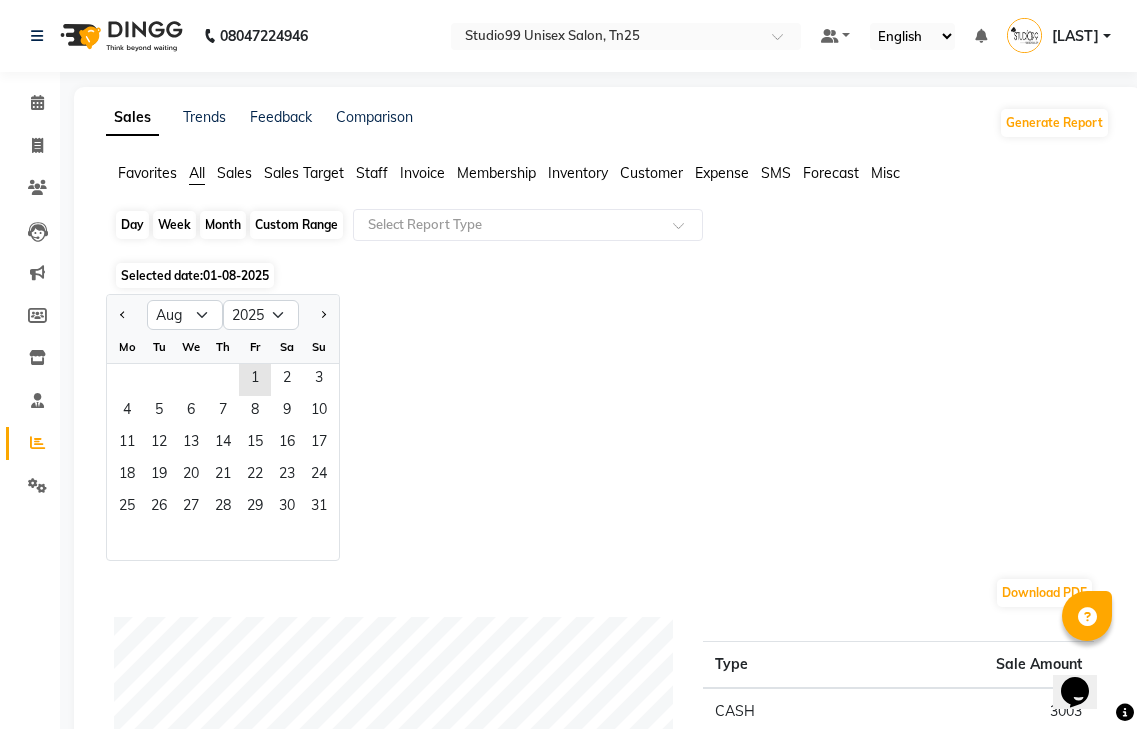 click on "Month" 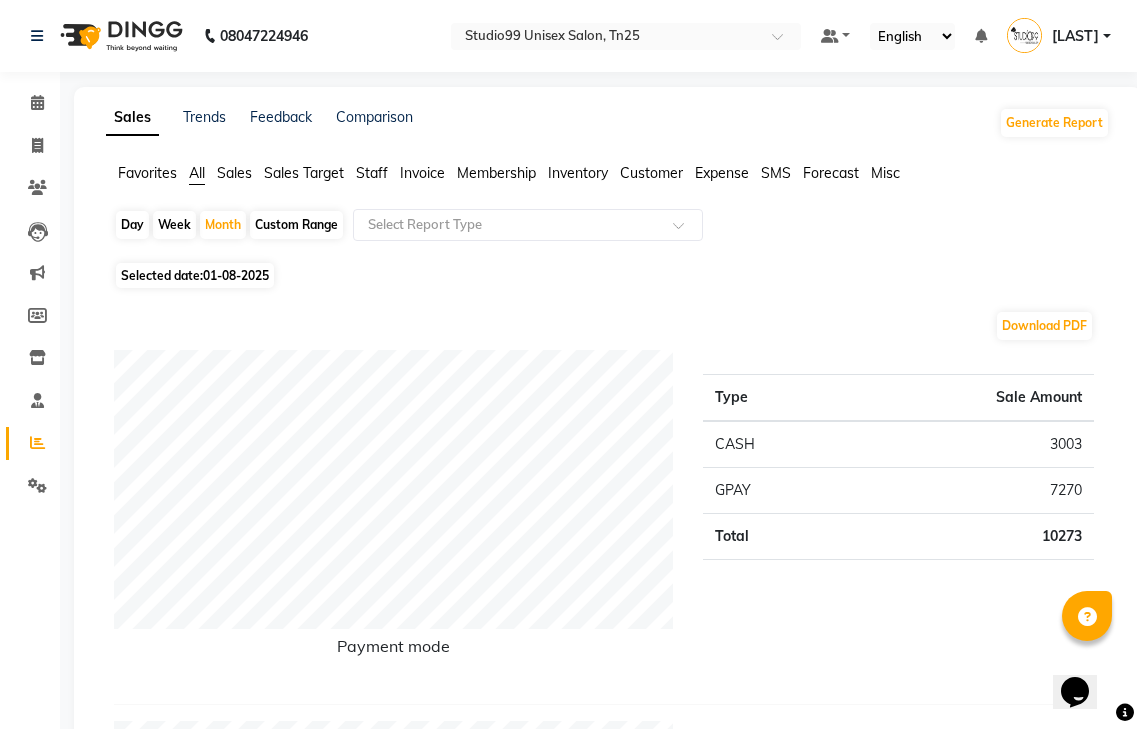 click on "Selected date:  01-08-2025" 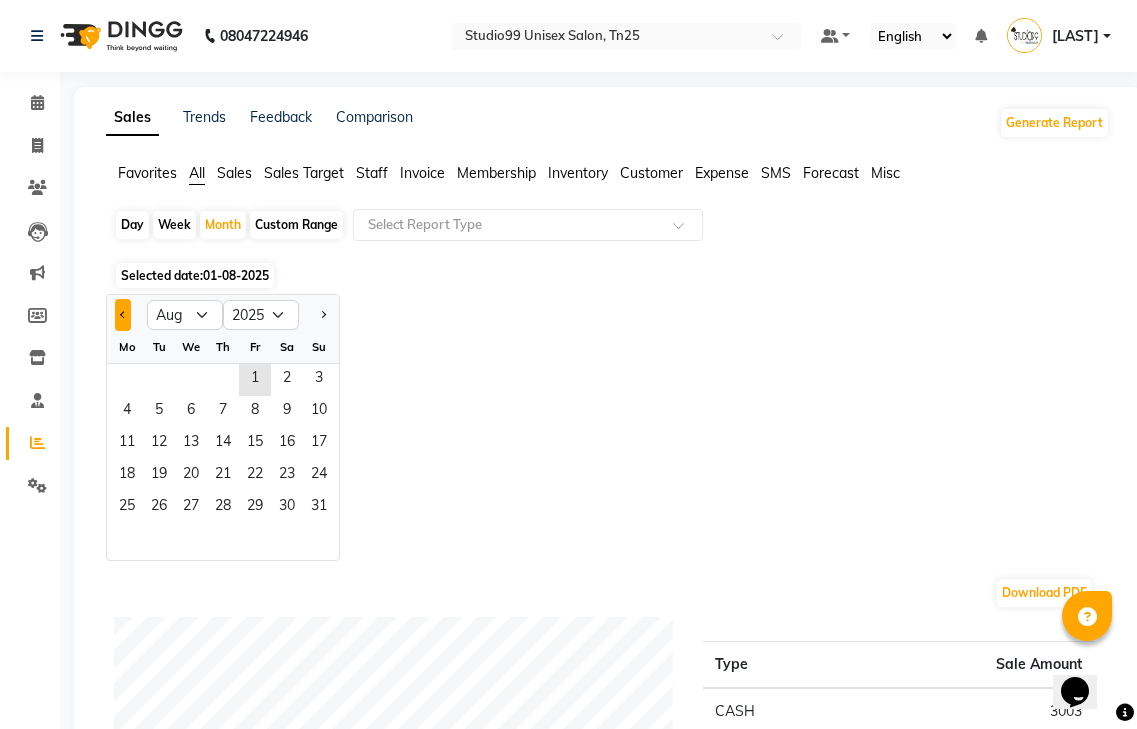 click 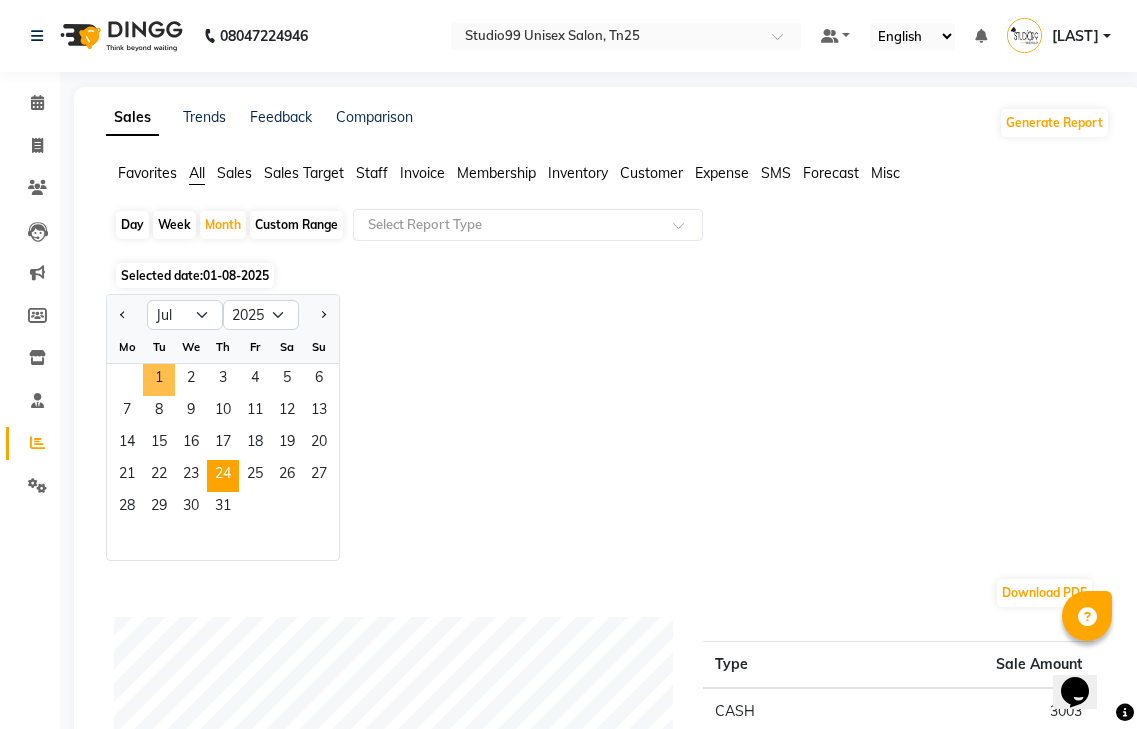drag, startPoint x: 166, startPoint y: 366, endPoint x: 223, endPoint y: 462, distance: 111.64677 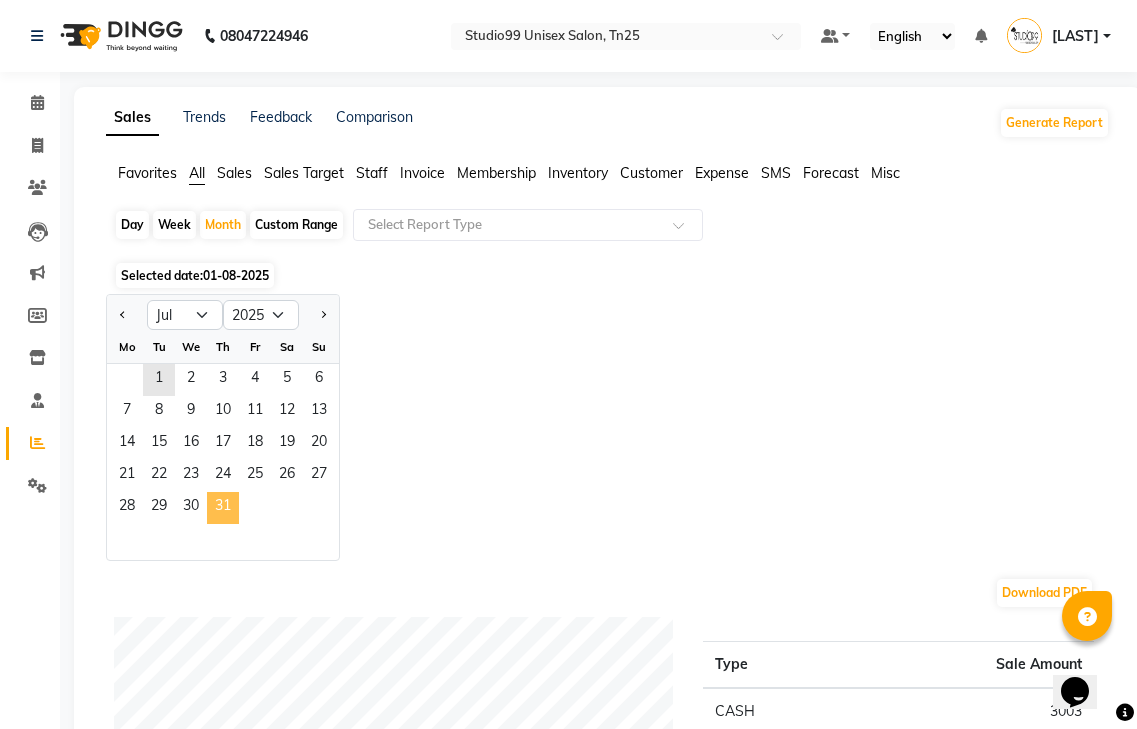 click on "31" 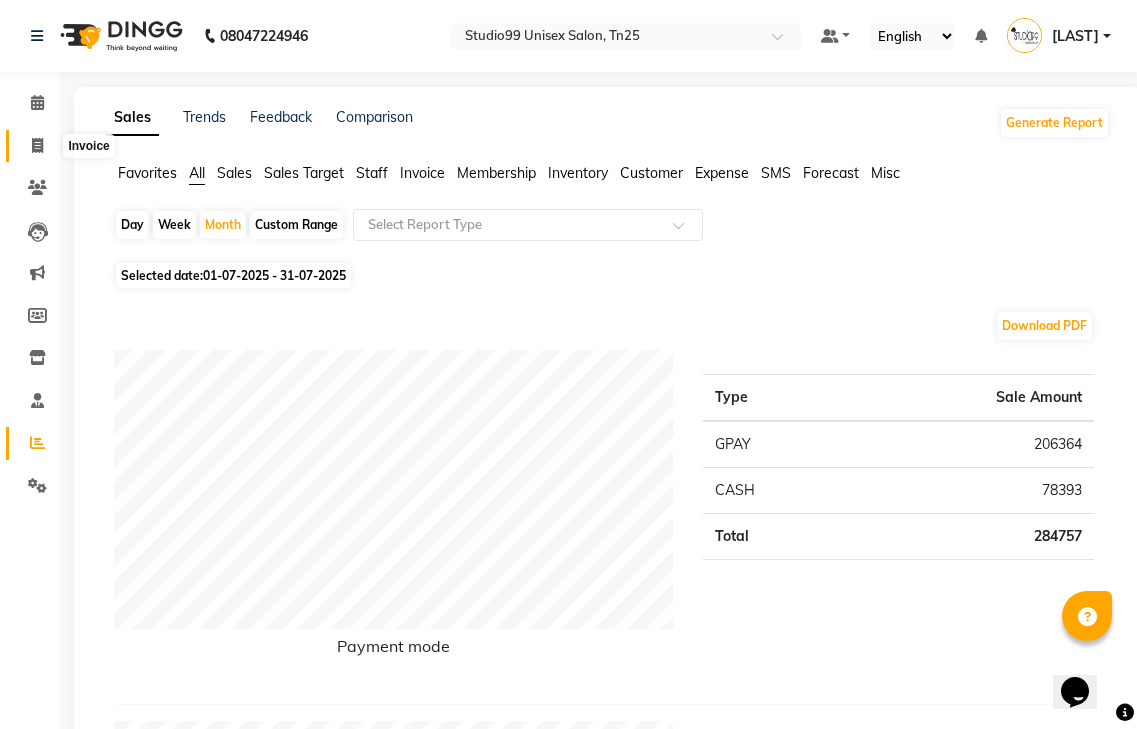 click 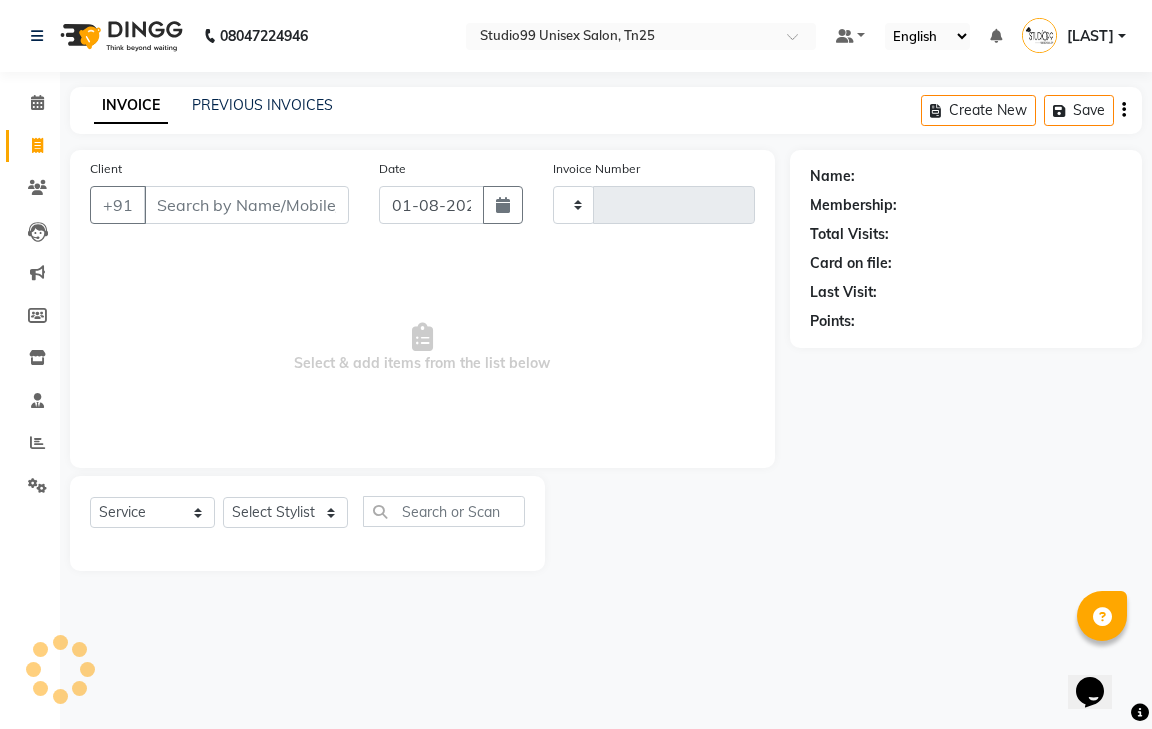 type on "0636" 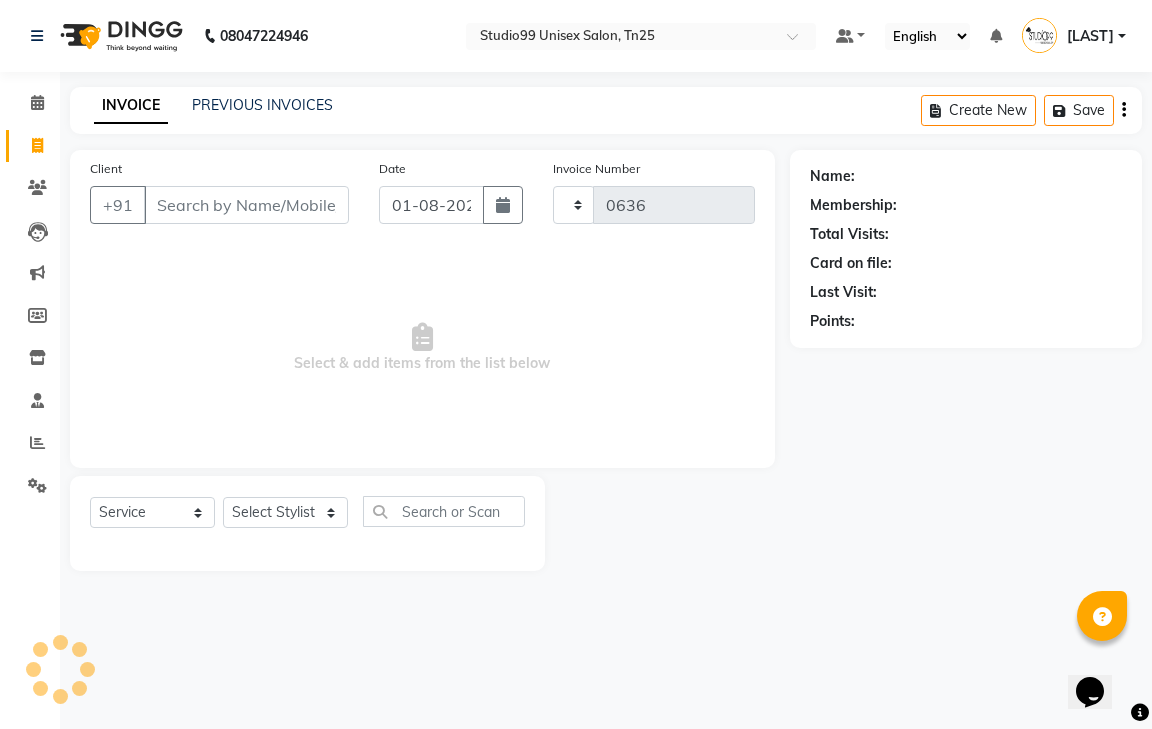 select on "8331" 